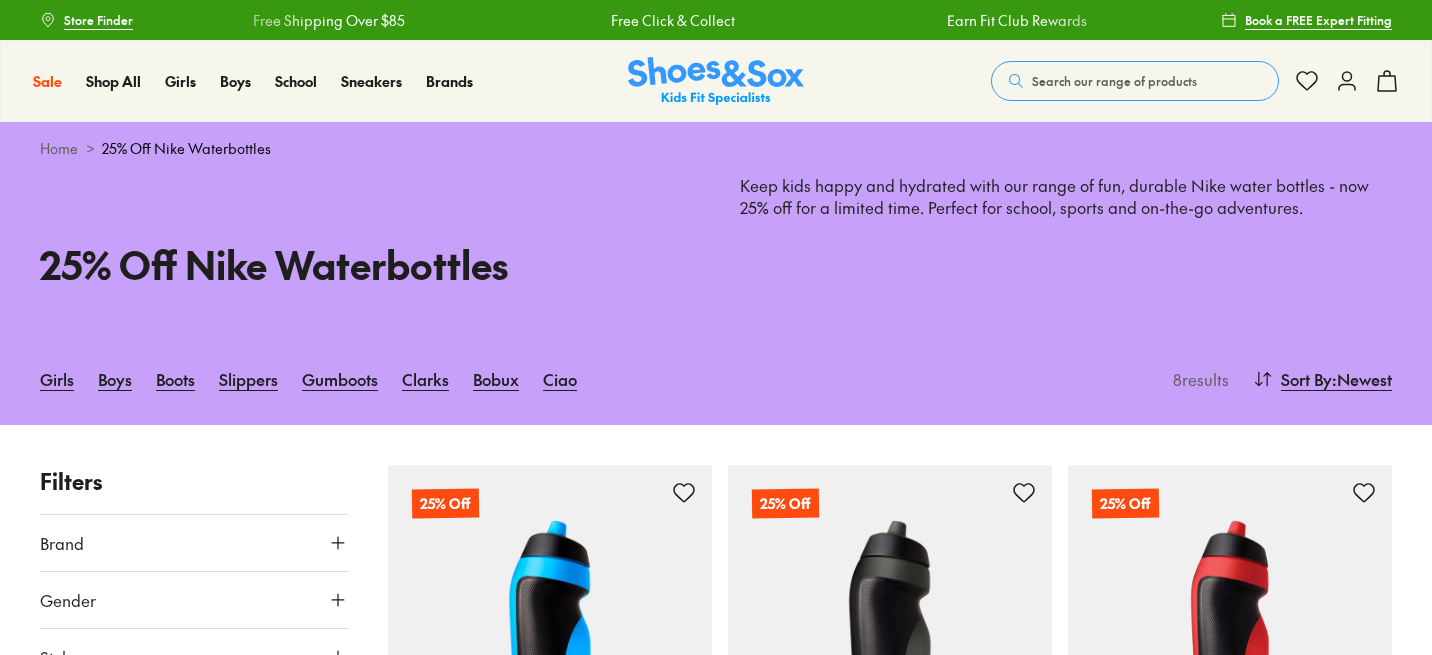 scroll, scrollTop: 0, scrollLeft: 0, axis: both 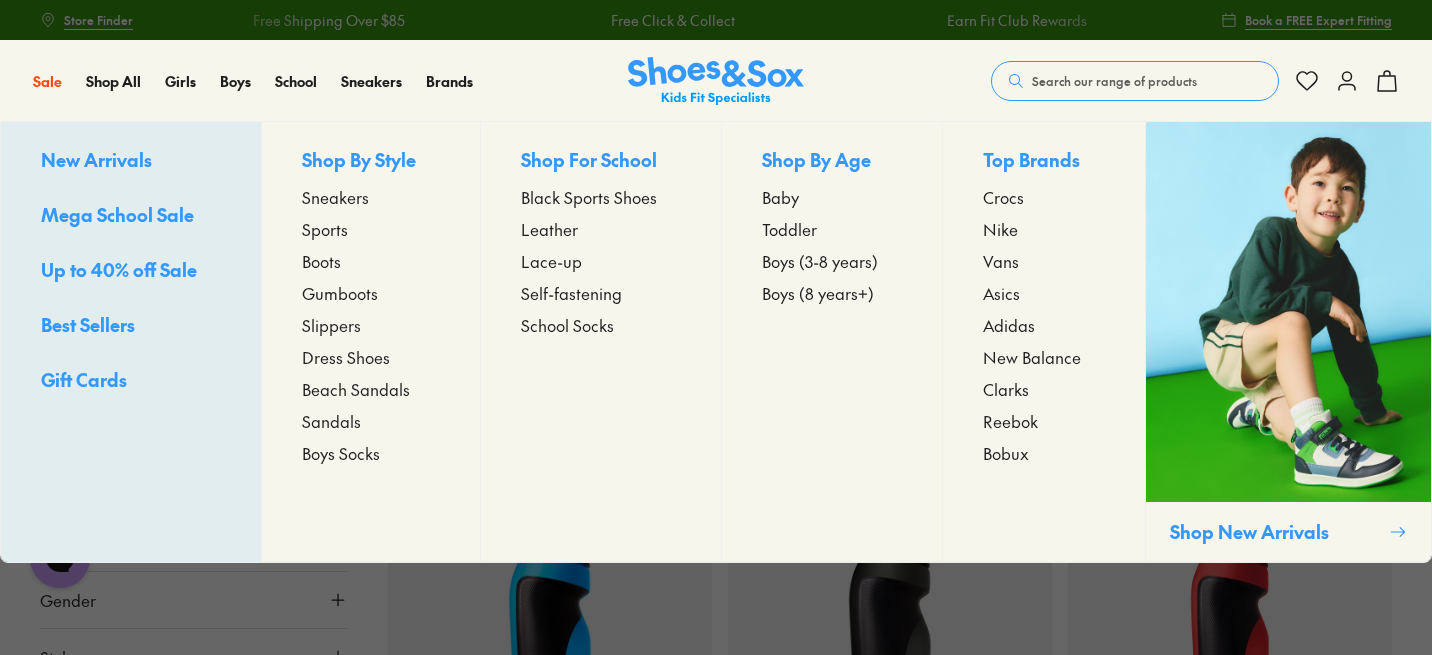 click on "Sneakers" at bounding box center (335, 197) 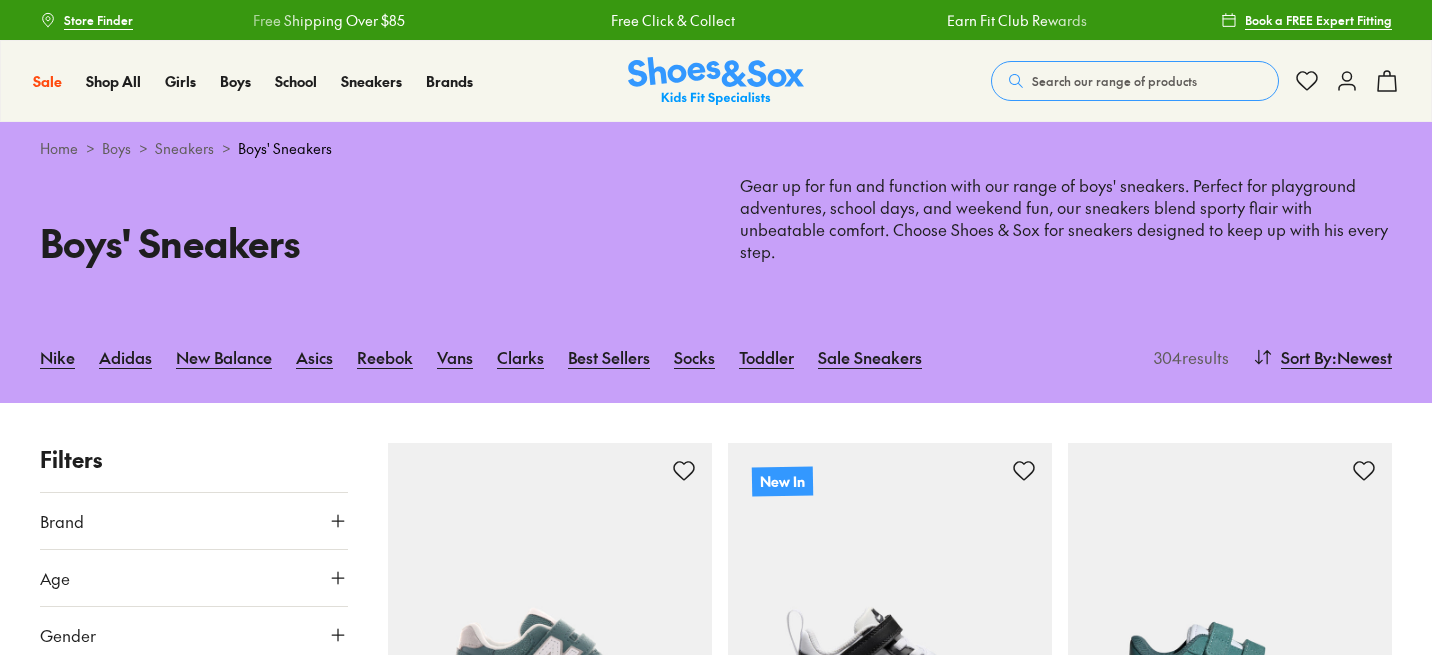 scroll, scrollTop: 0, scrollLeft: 0, axis: both 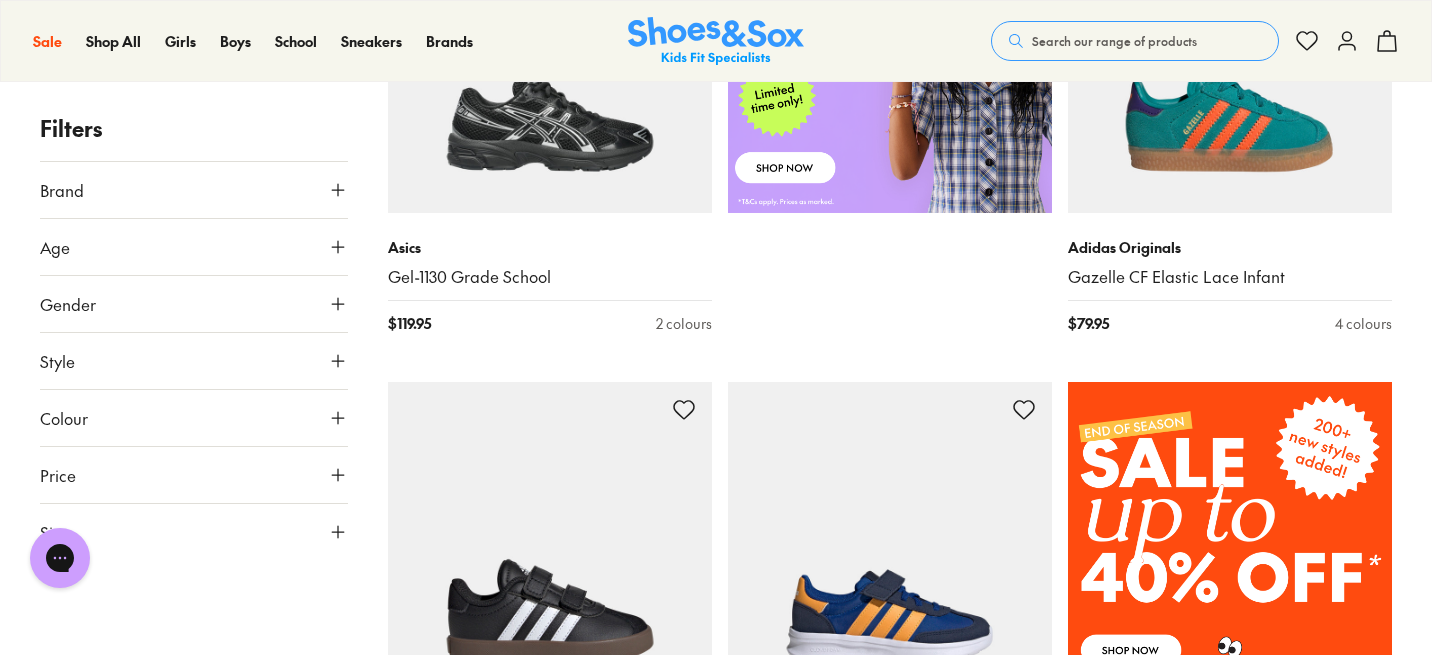 click on "Brand" at bounding box center [194, 190] 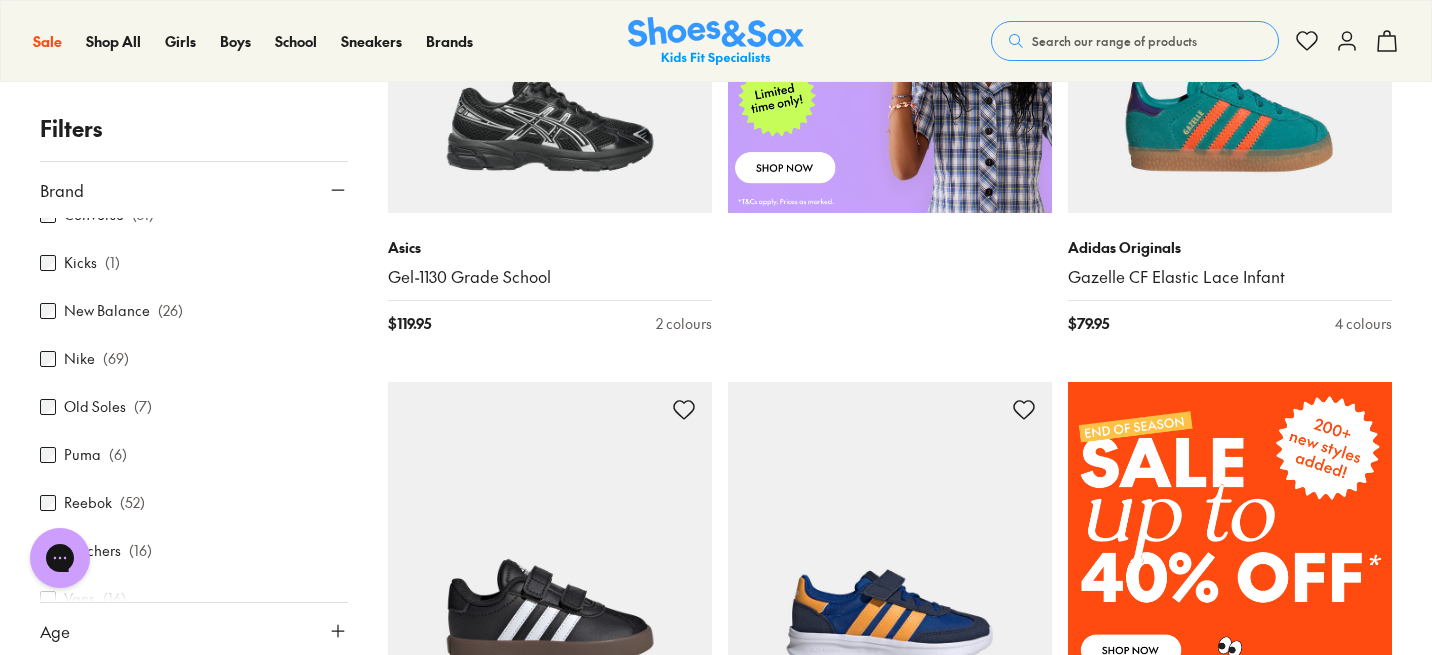 scroll, scrollTop: 344, scrollLeft: 0, axis: vertical 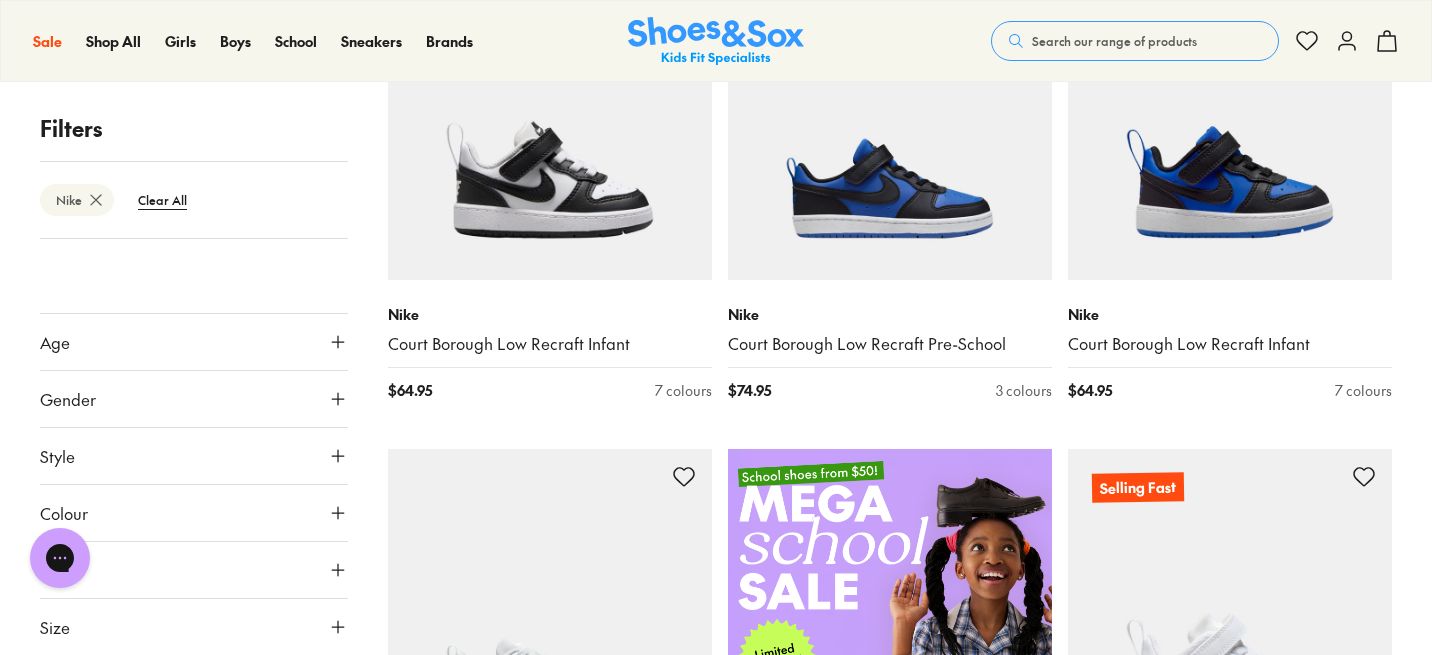 click on "Size" at bounding box center (194, 627) 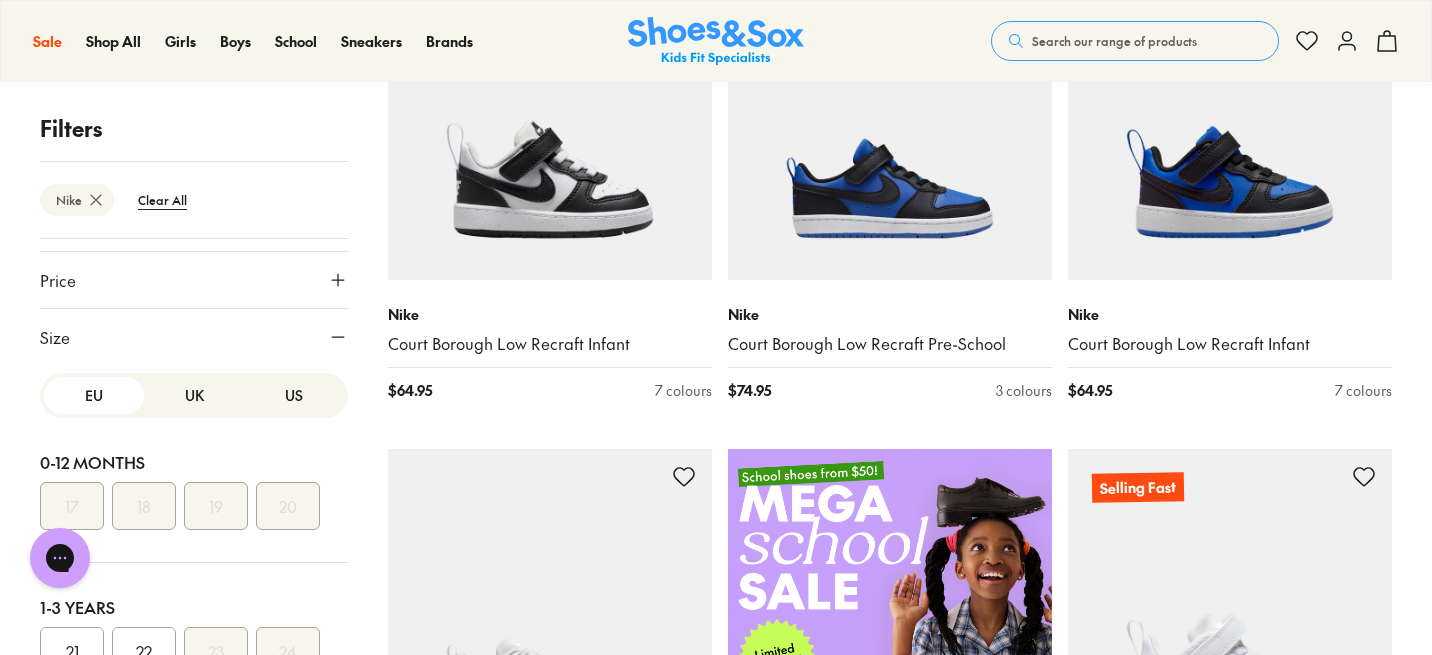 scroll, scrollTop: 673, scrollLeft: 0, axis: vertical 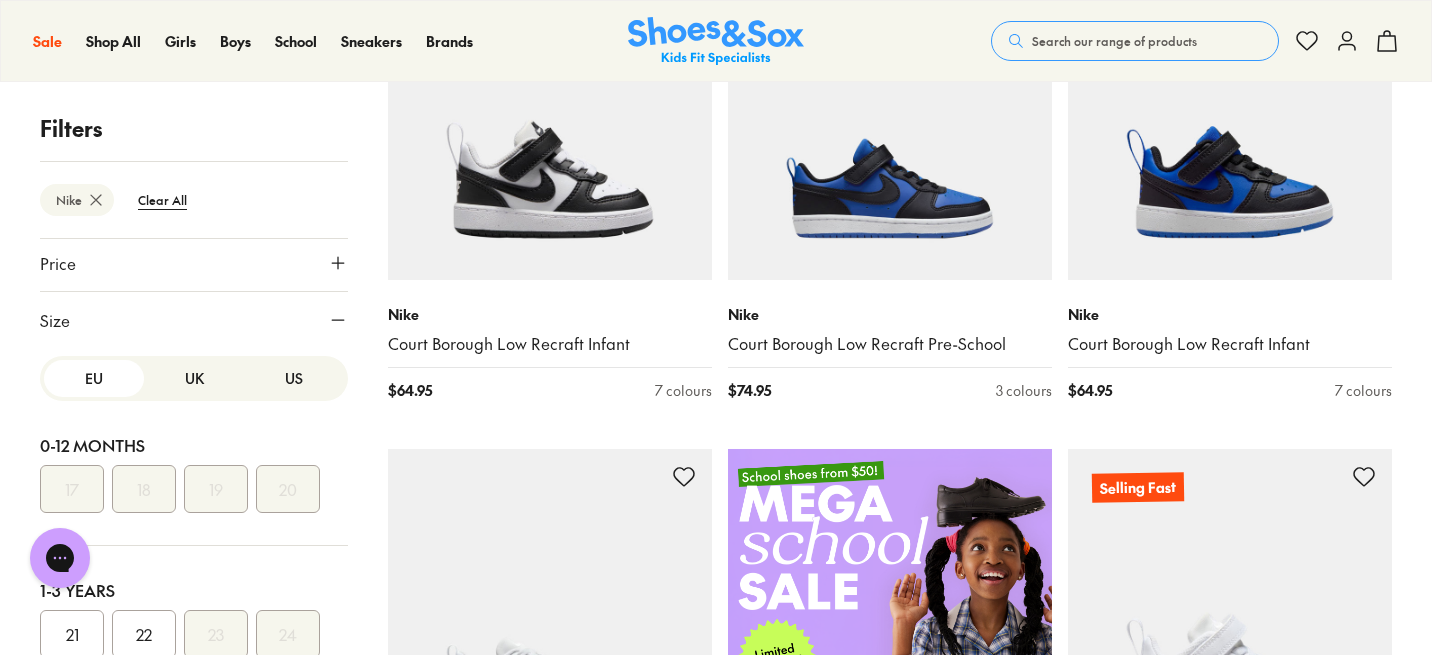 click on "US" at bounding box center (294, 378) 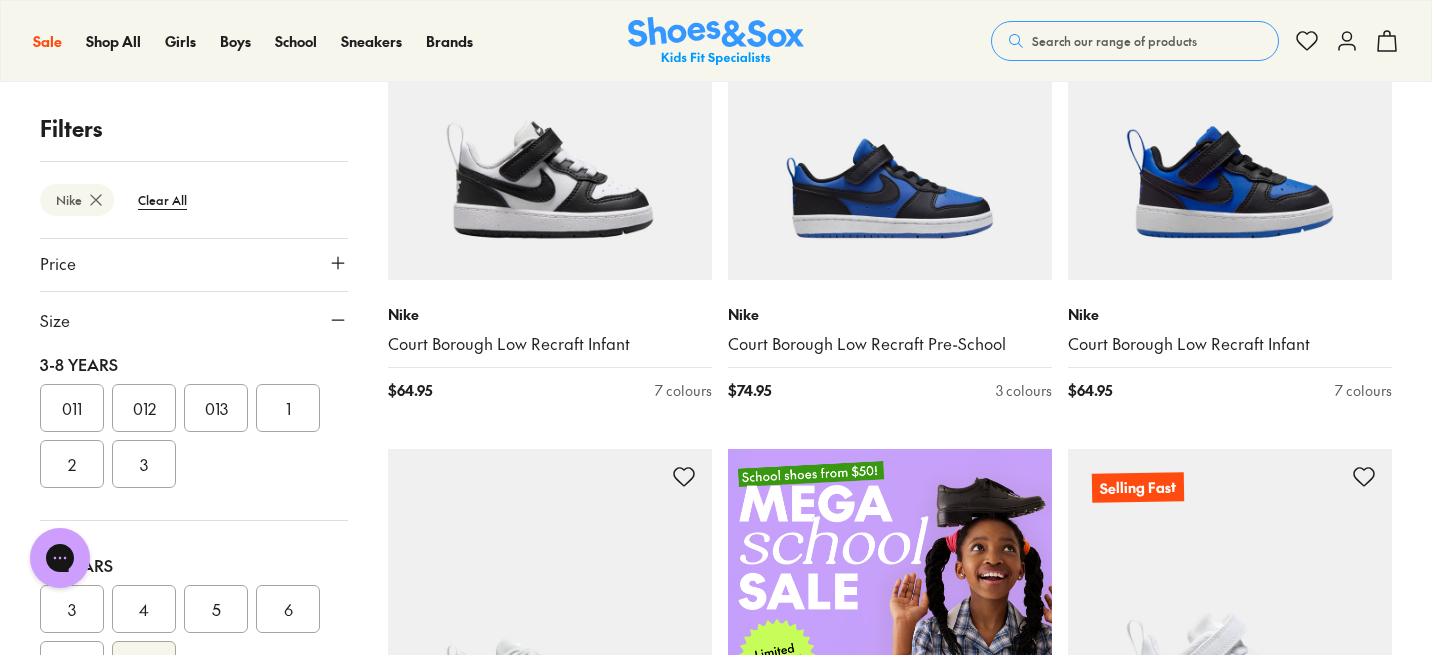scroll, scrollTop: 431, scrollLeft: 0, axis: vertical 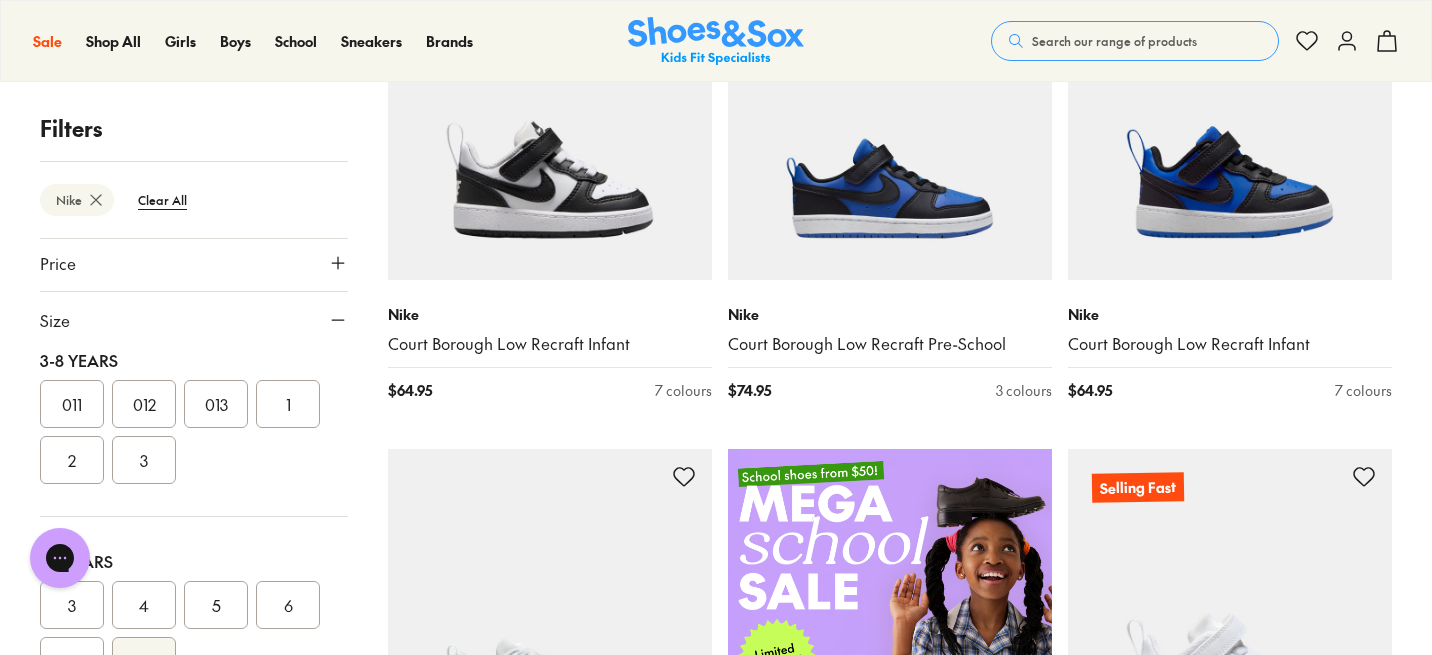 click on "2" at bounding box center (72, 460) 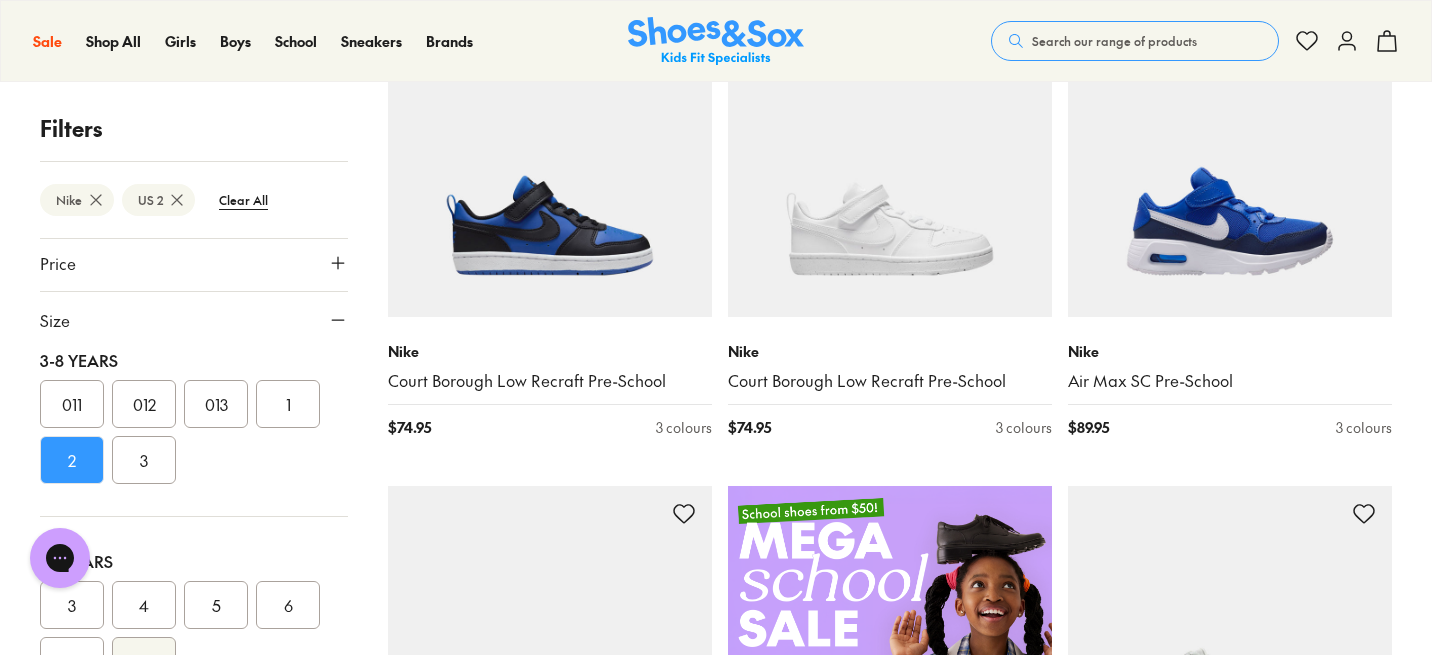 scroll, scrollTop: 406, scrollLeft: 0, axis: vertical 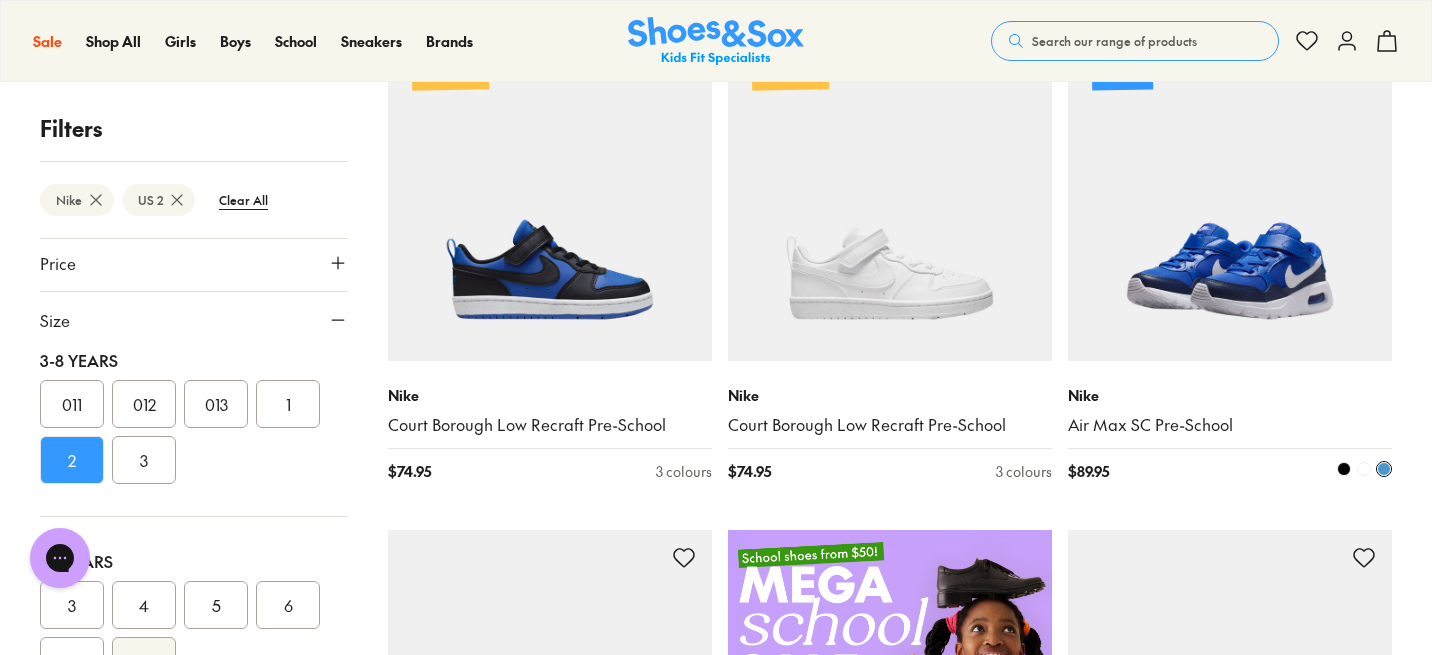 type 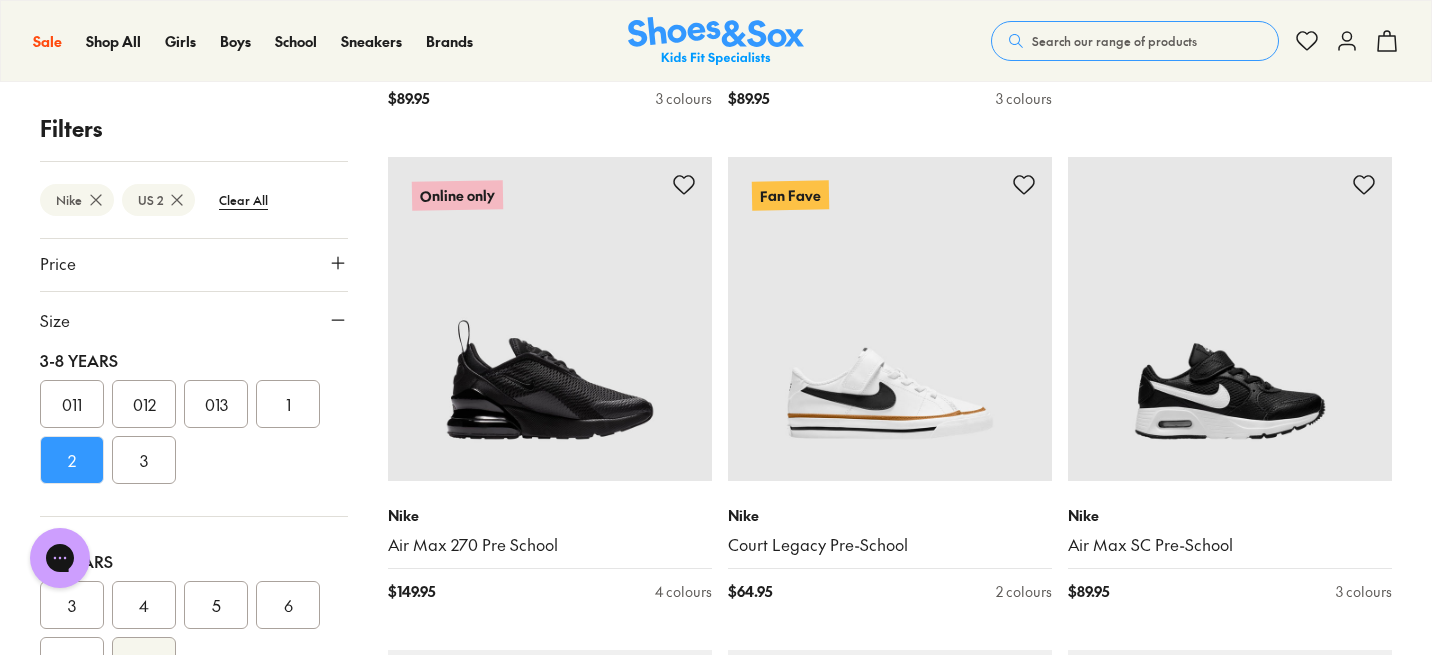 scroll, scrollTop: 1783, scrollLeft: 0, axis: vertical 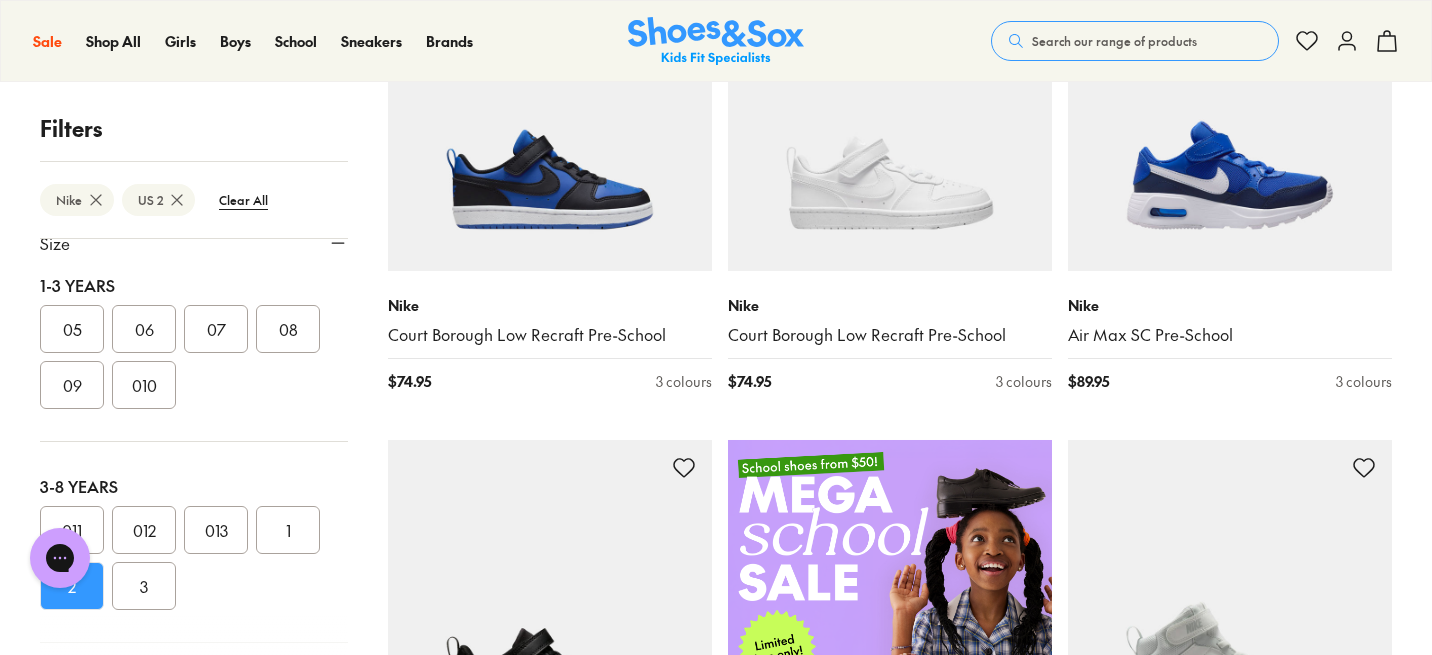 click 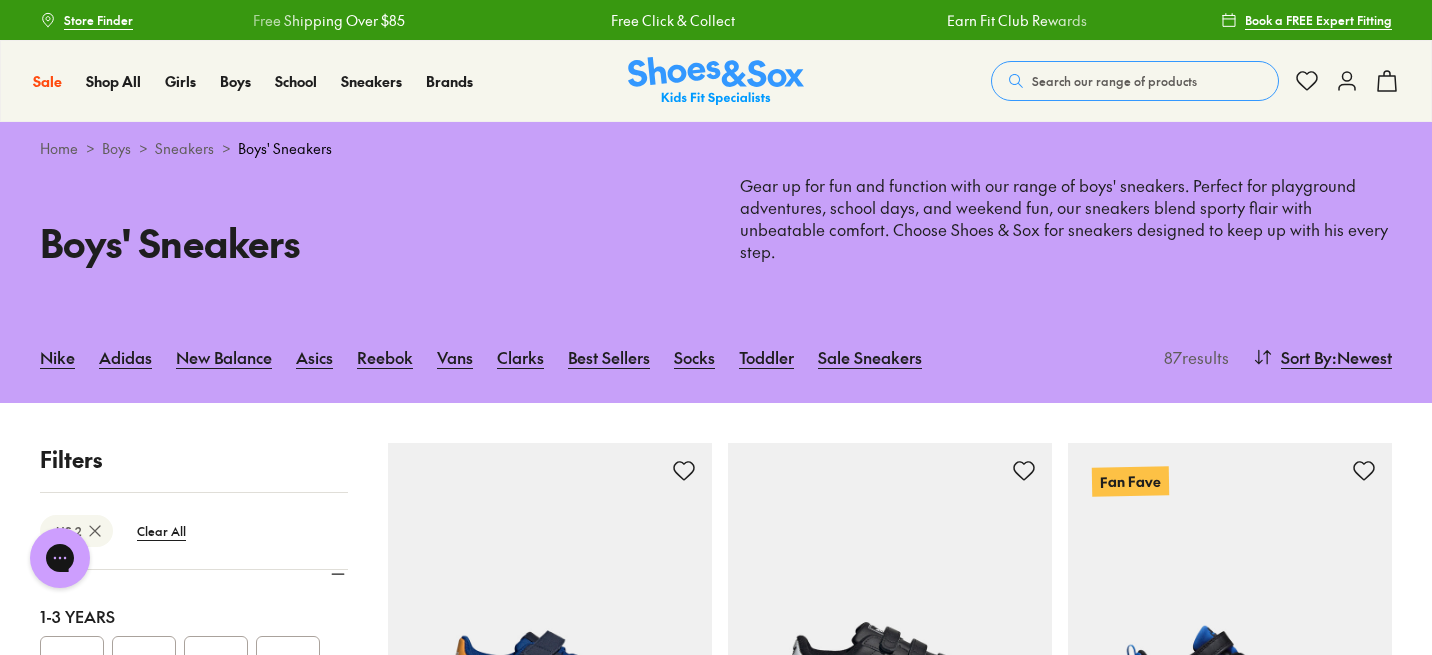scroll, scrollTop: 407, scrollLeft: 0, axis: vertical 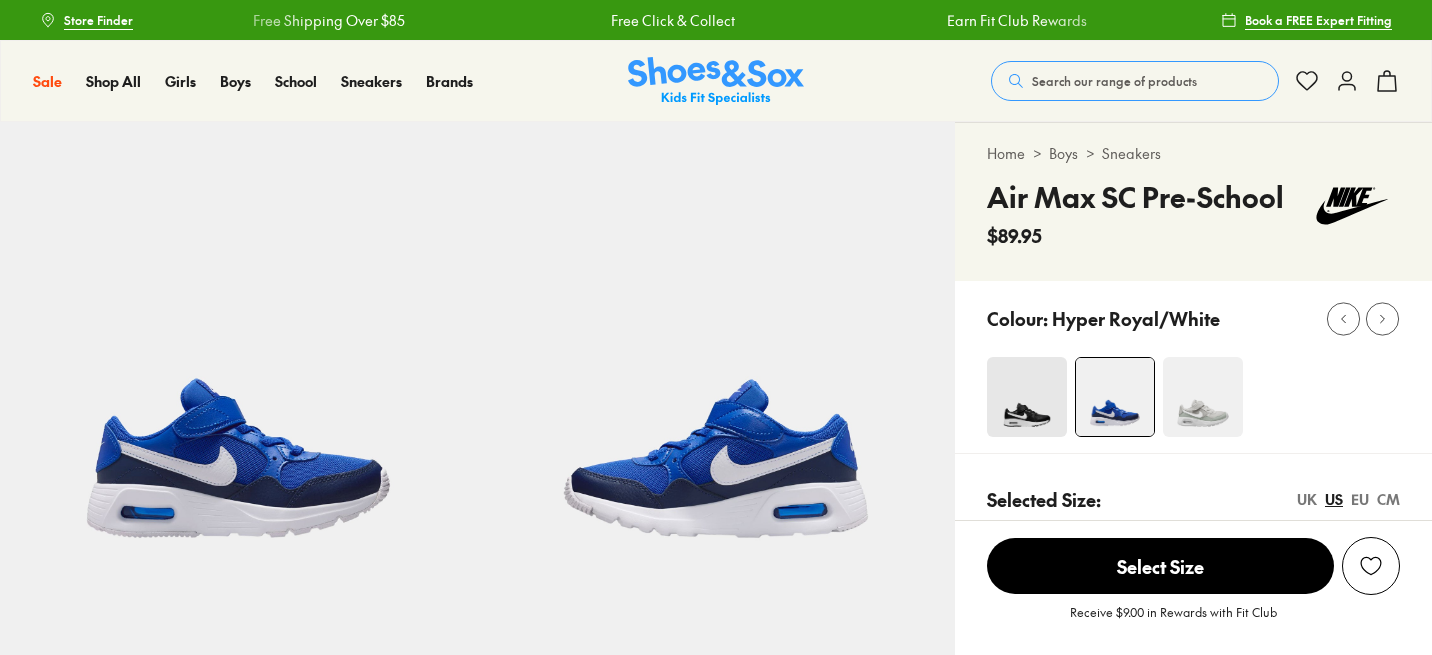 select on "*" 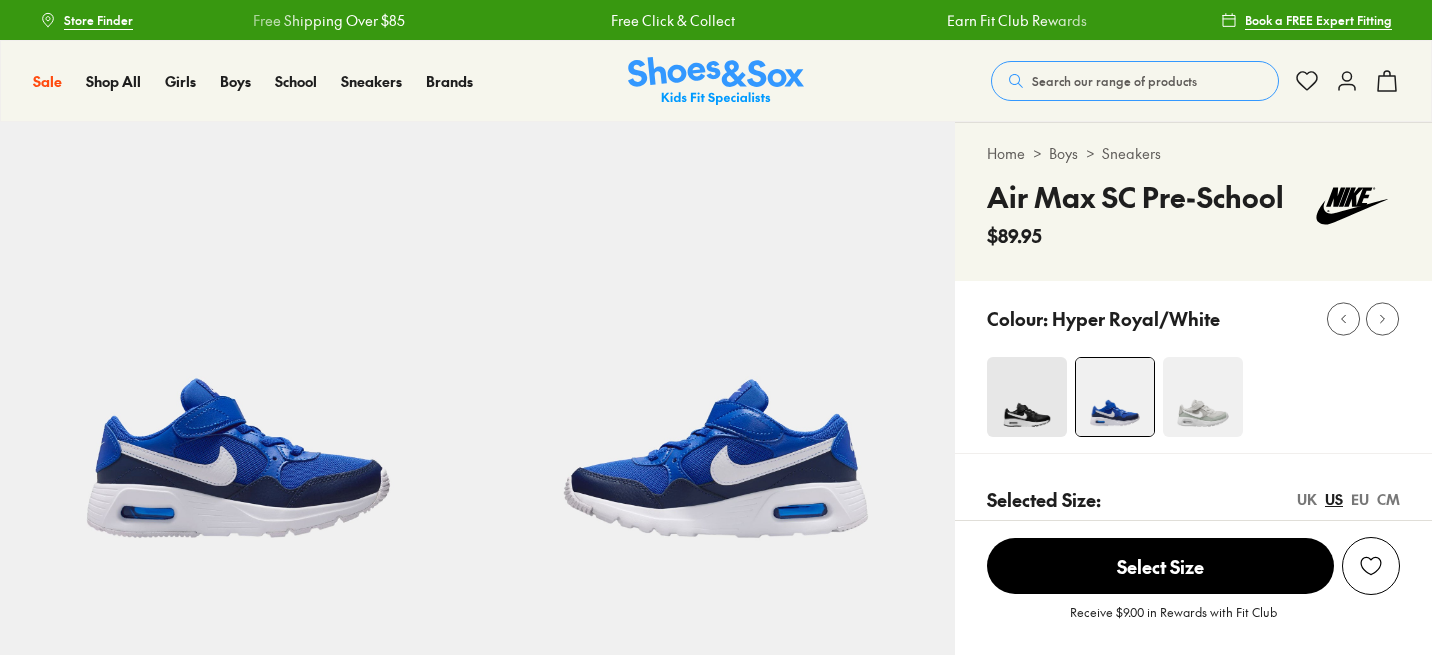 scroll, scrollTop: 0, scrollLeft: 0, axis: both 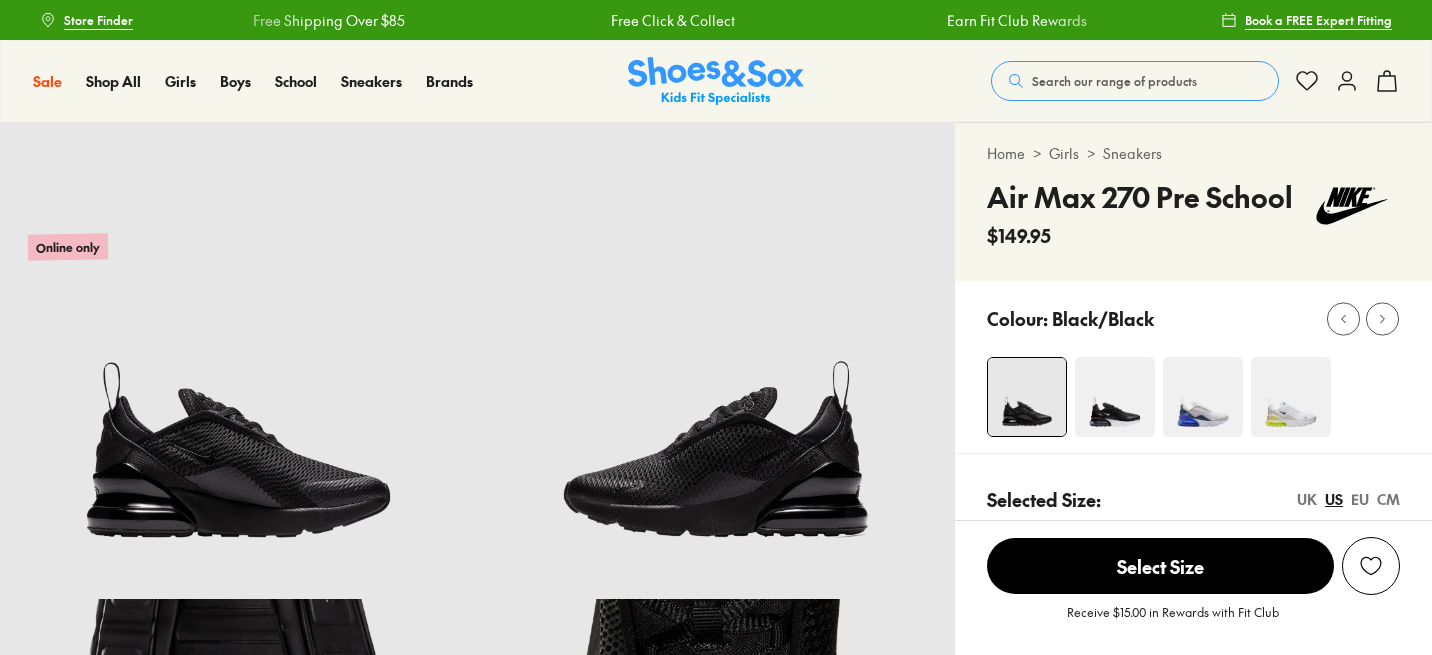 select on "*" 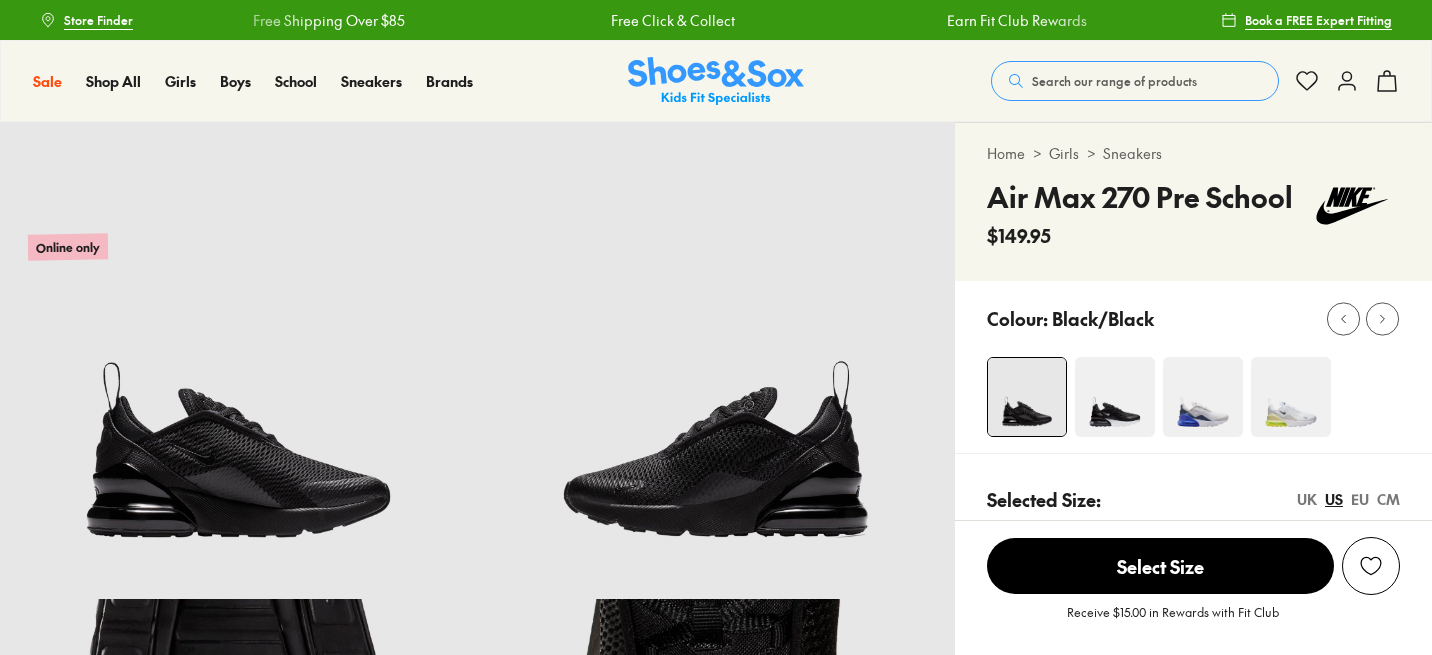 scroll, scrollTop: 0, scrollLeft: 0, axis: both 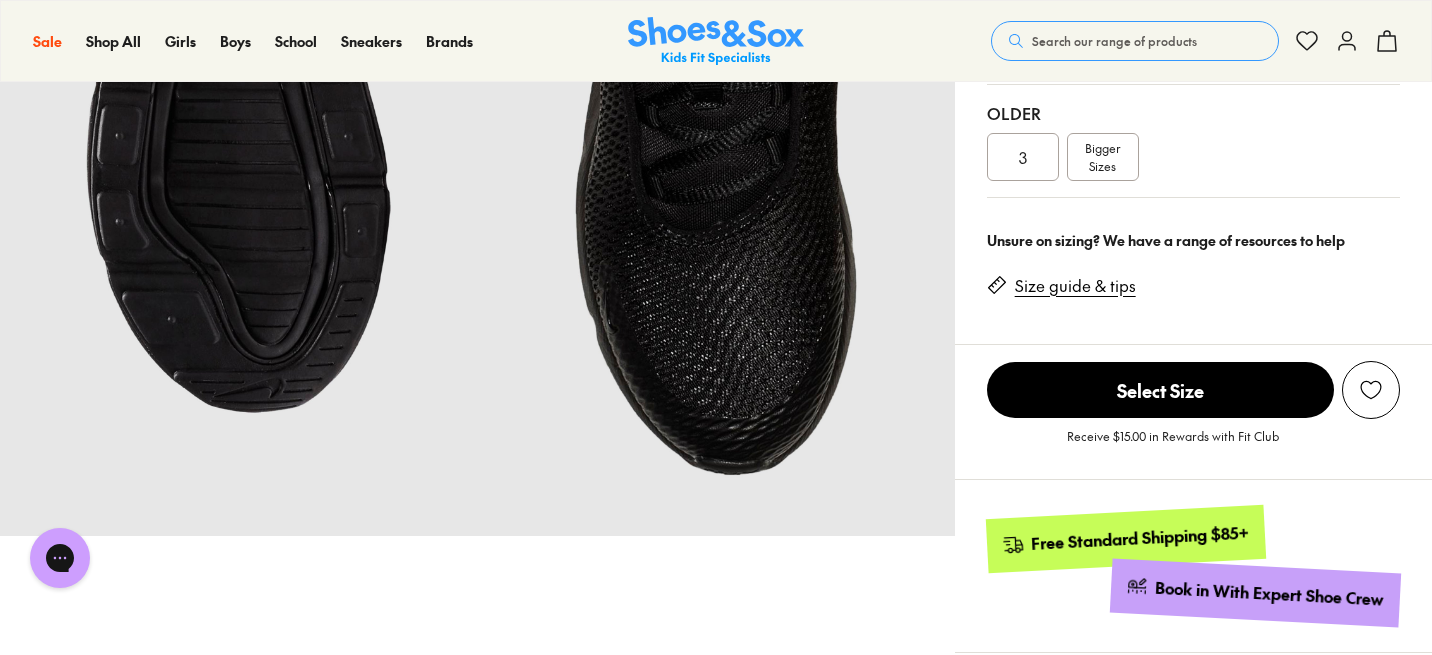 click on "Size guide & tips" at bounding box center [1075, 286] 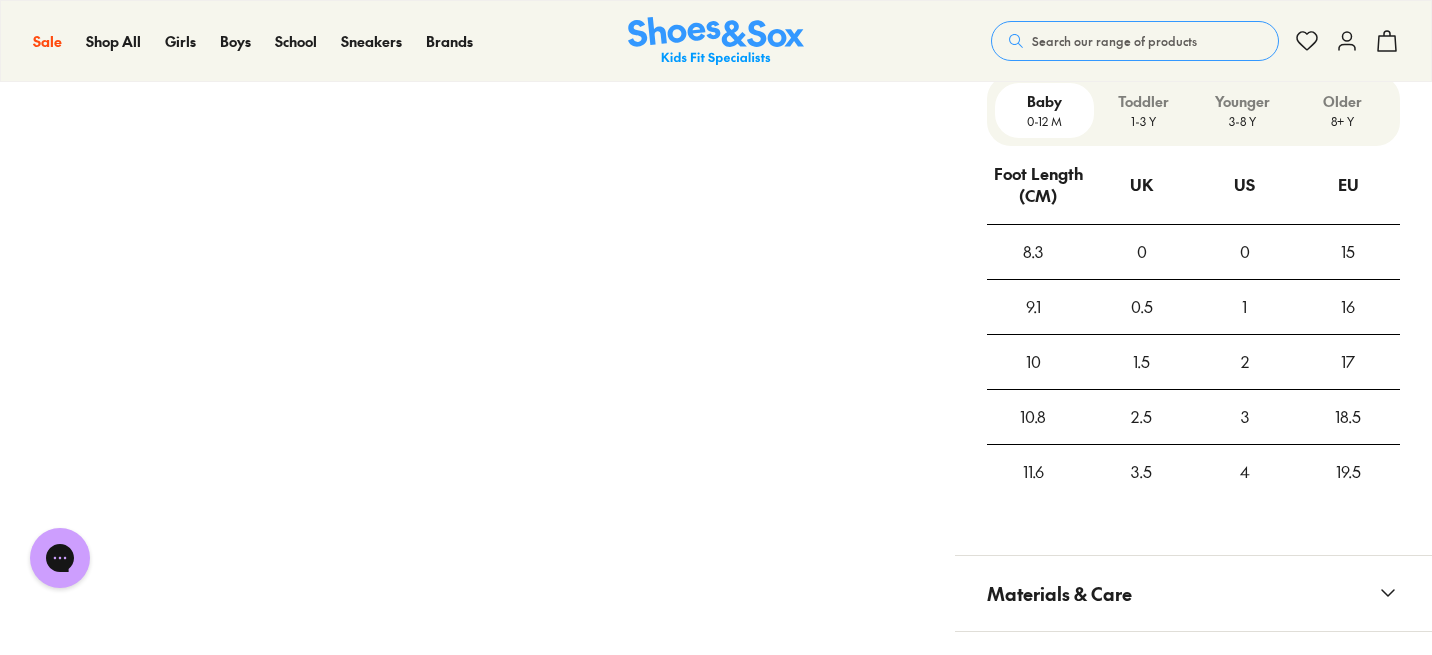 scroll, scrollTop: 1408, scrollLeft: 0, axis: vertical 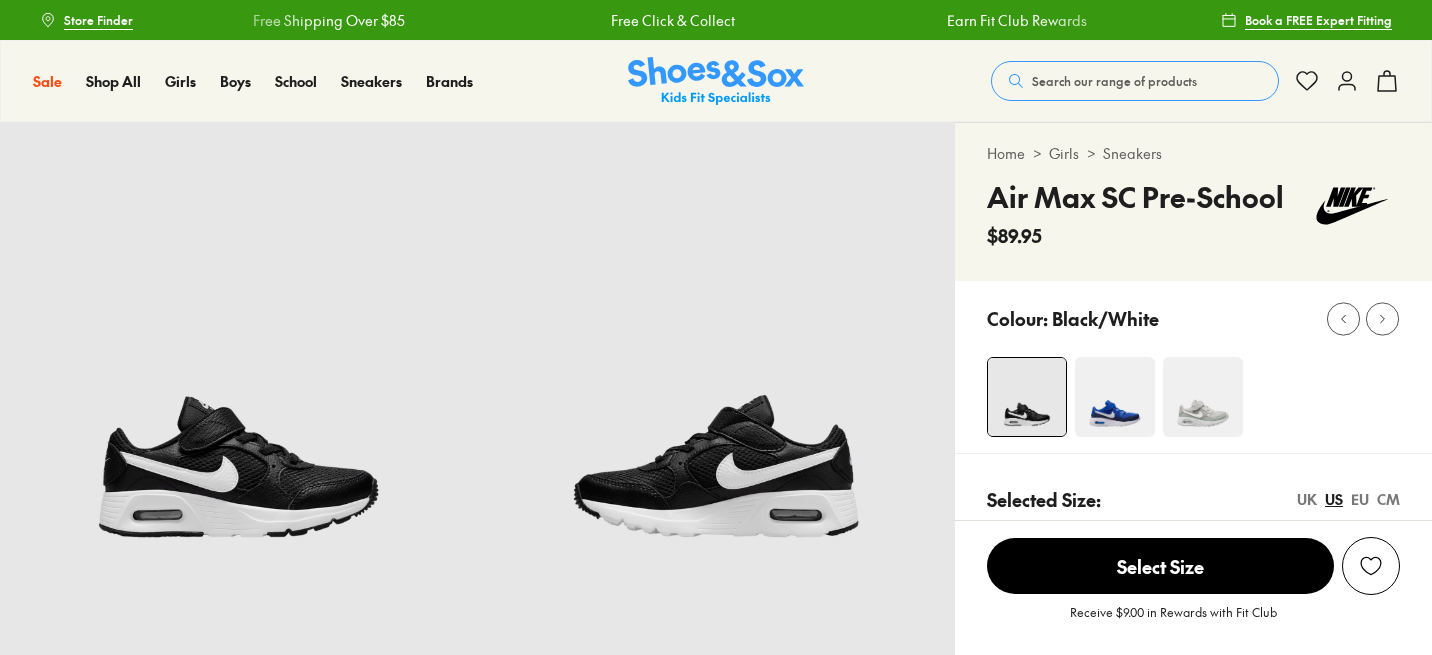 select on "*" 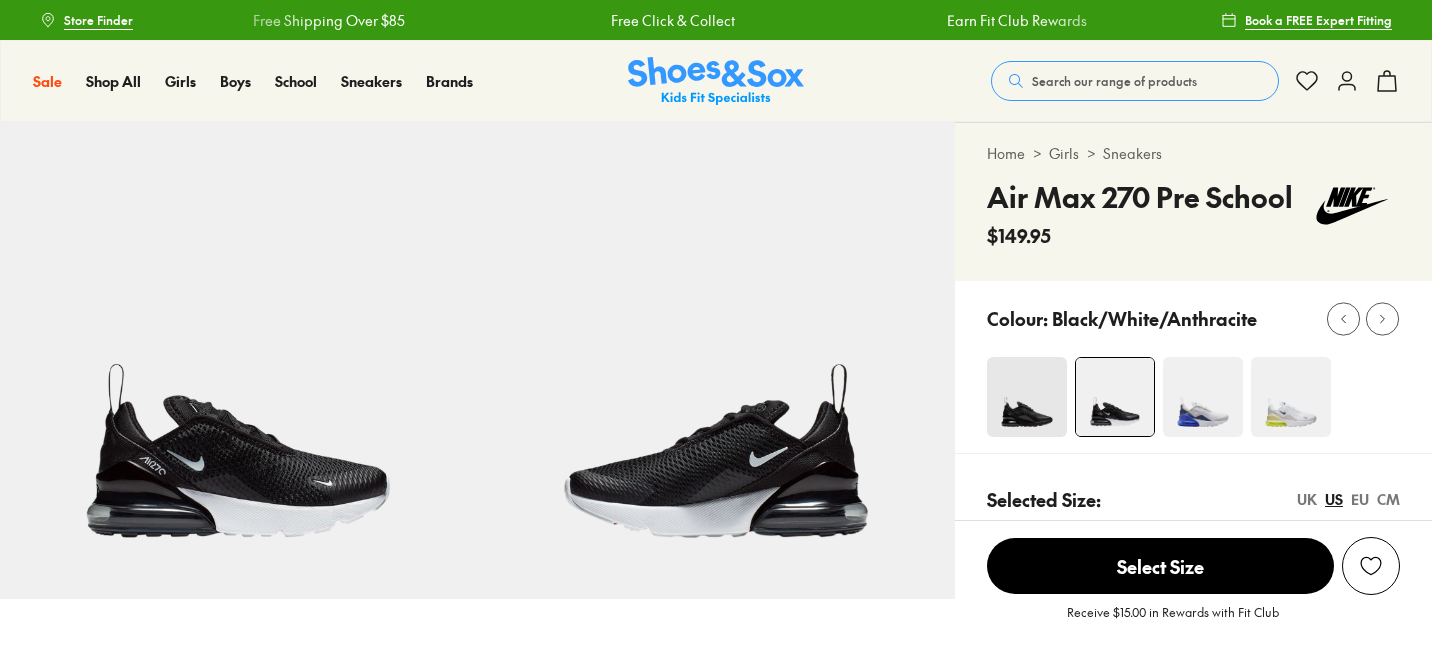 select on "*" 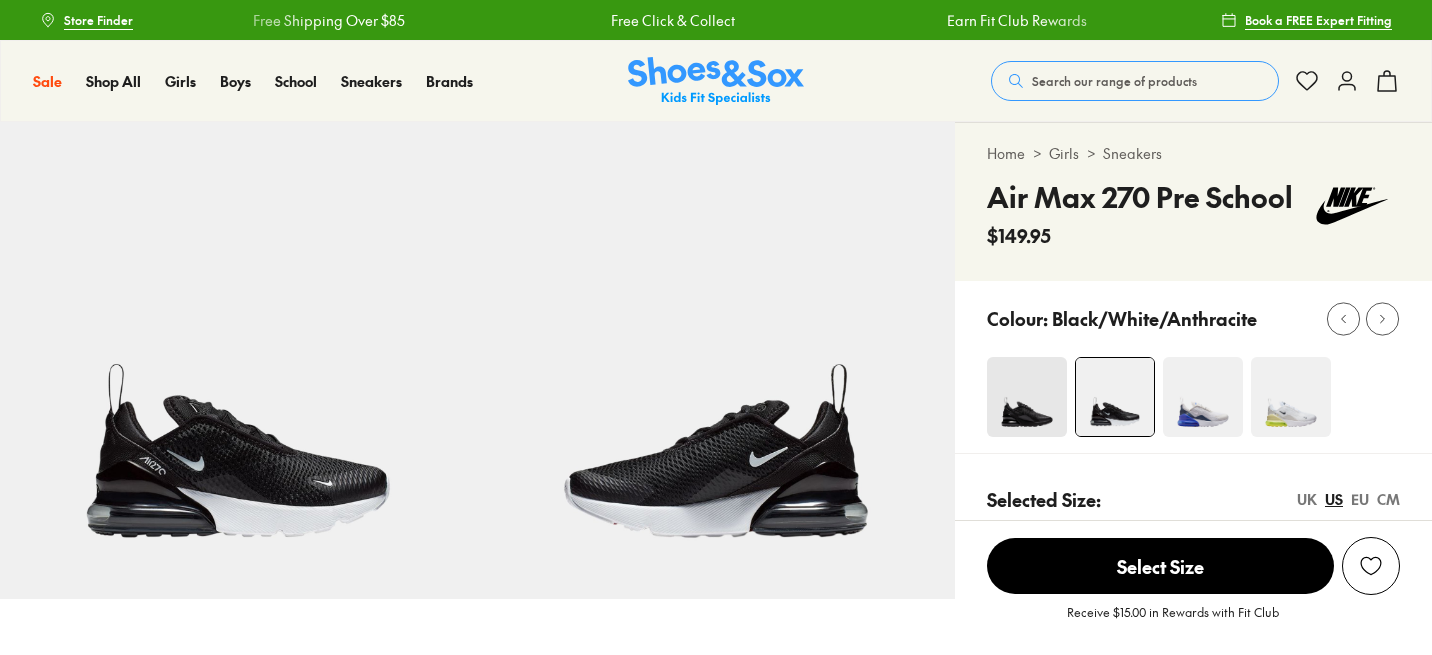 scroll, scrollTop: 0, scrollLeft: 0, axis: both 